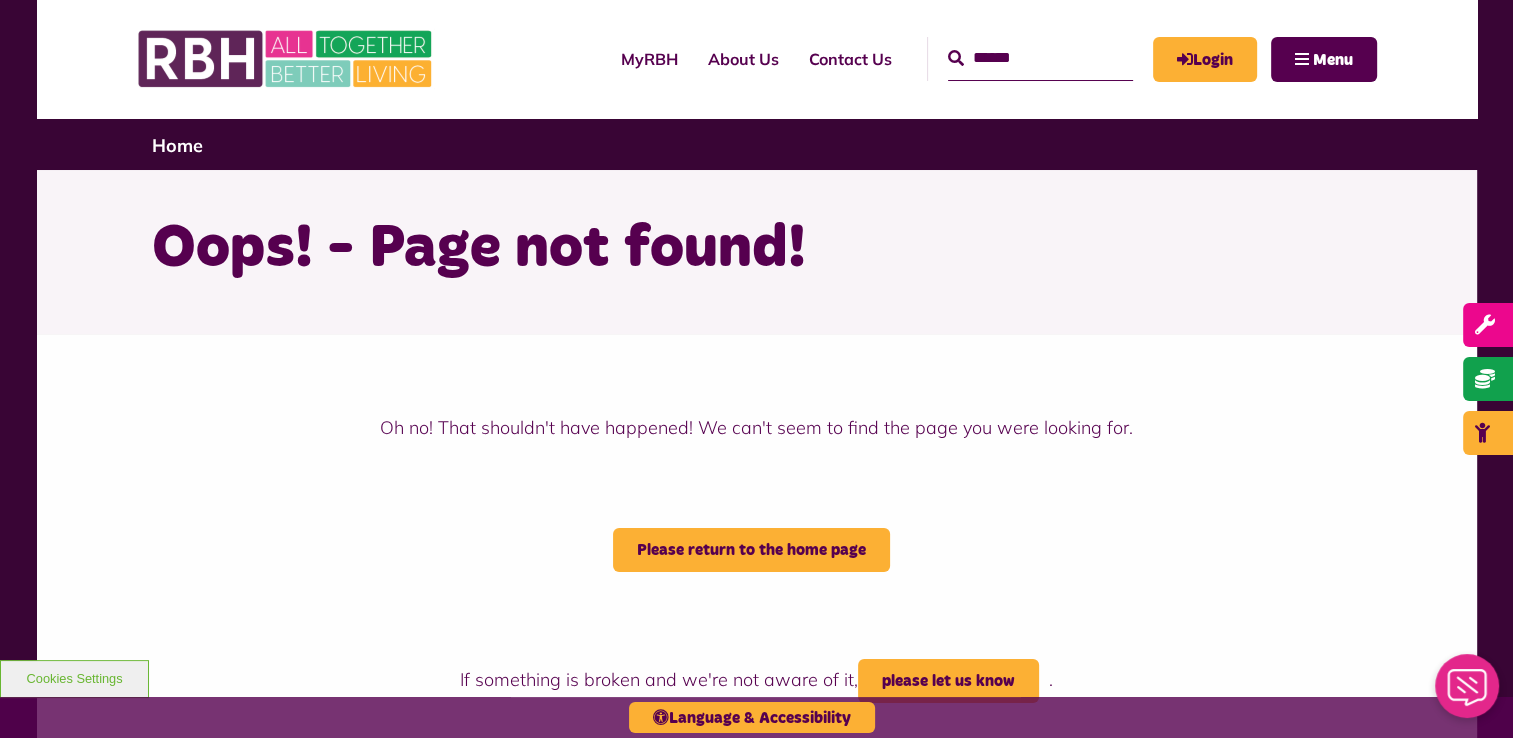 scroll, scrollTop: 0, scrollLeft: 0, axis: both 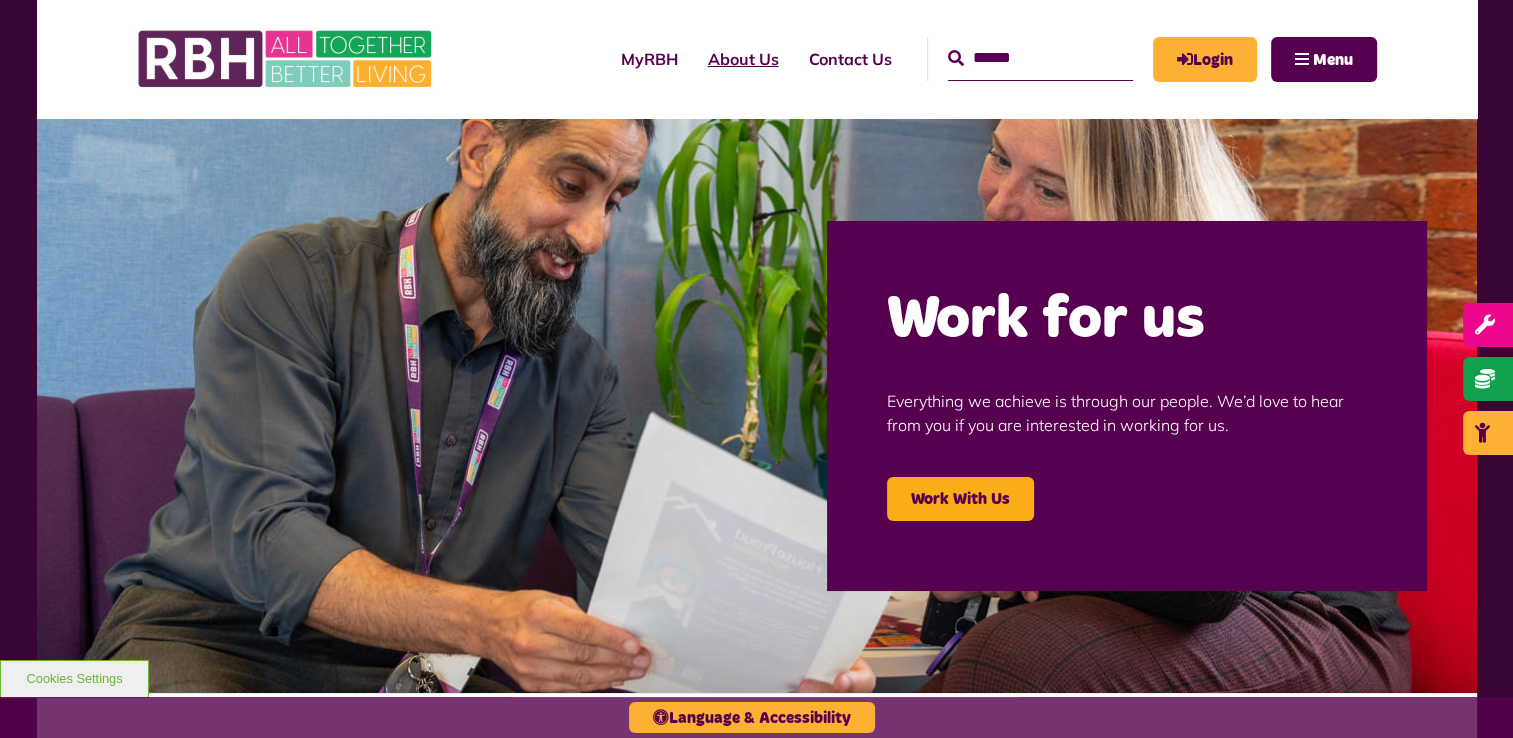 click on "About Us" at bounding box center (743, 59) 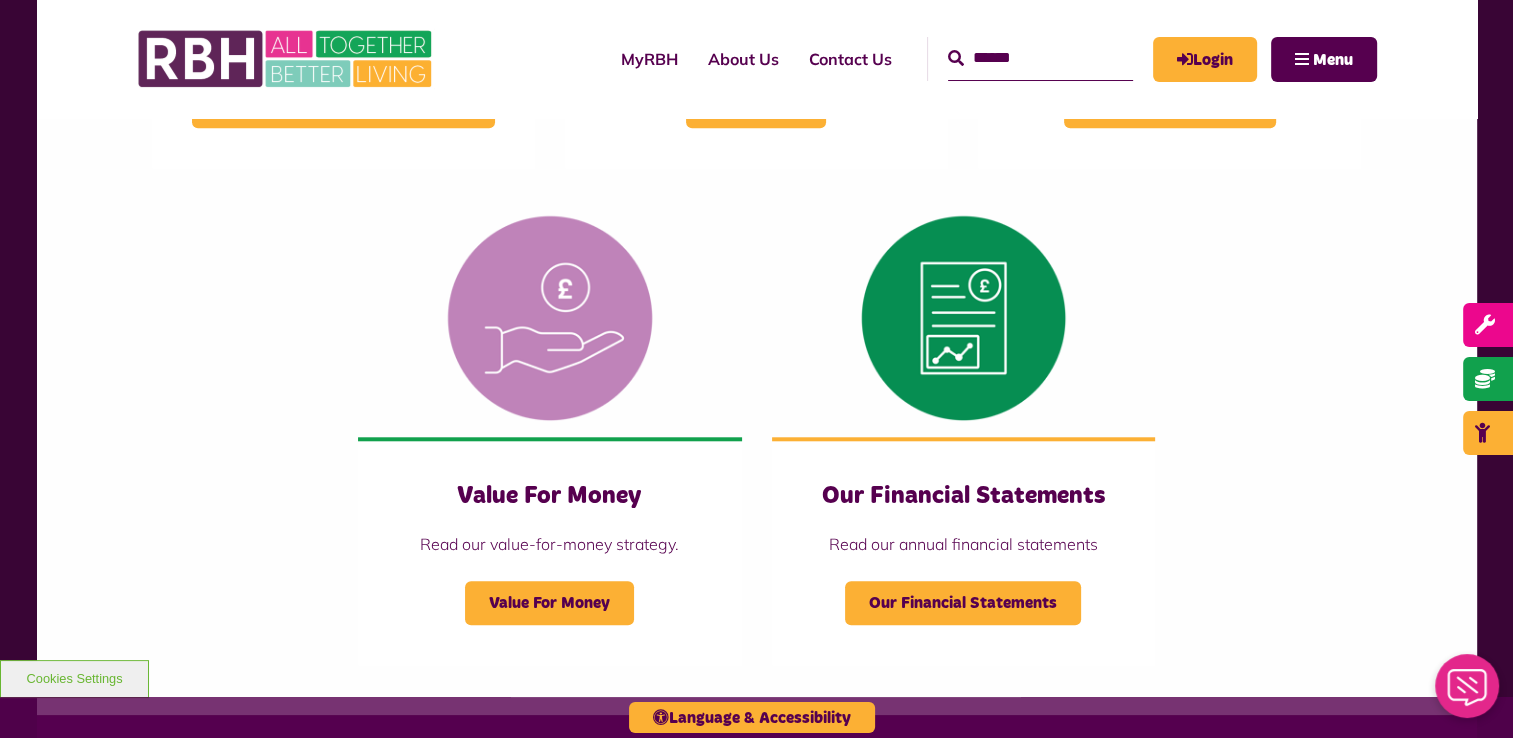 scroll, scrollTop: 1976, scrollLeft: 0, axis: vertical 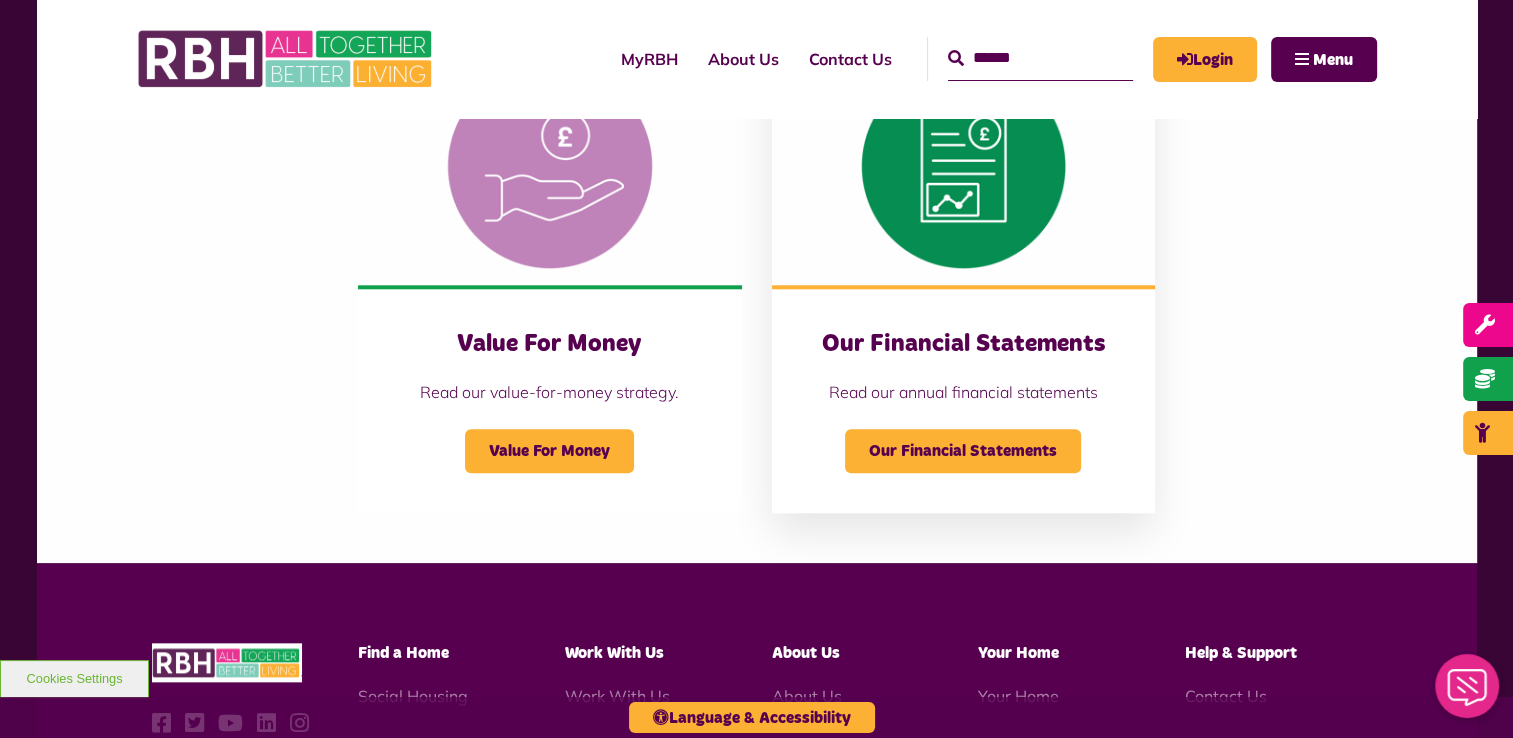 click on "Our Financial Statements" at bounding box center [963, 344] 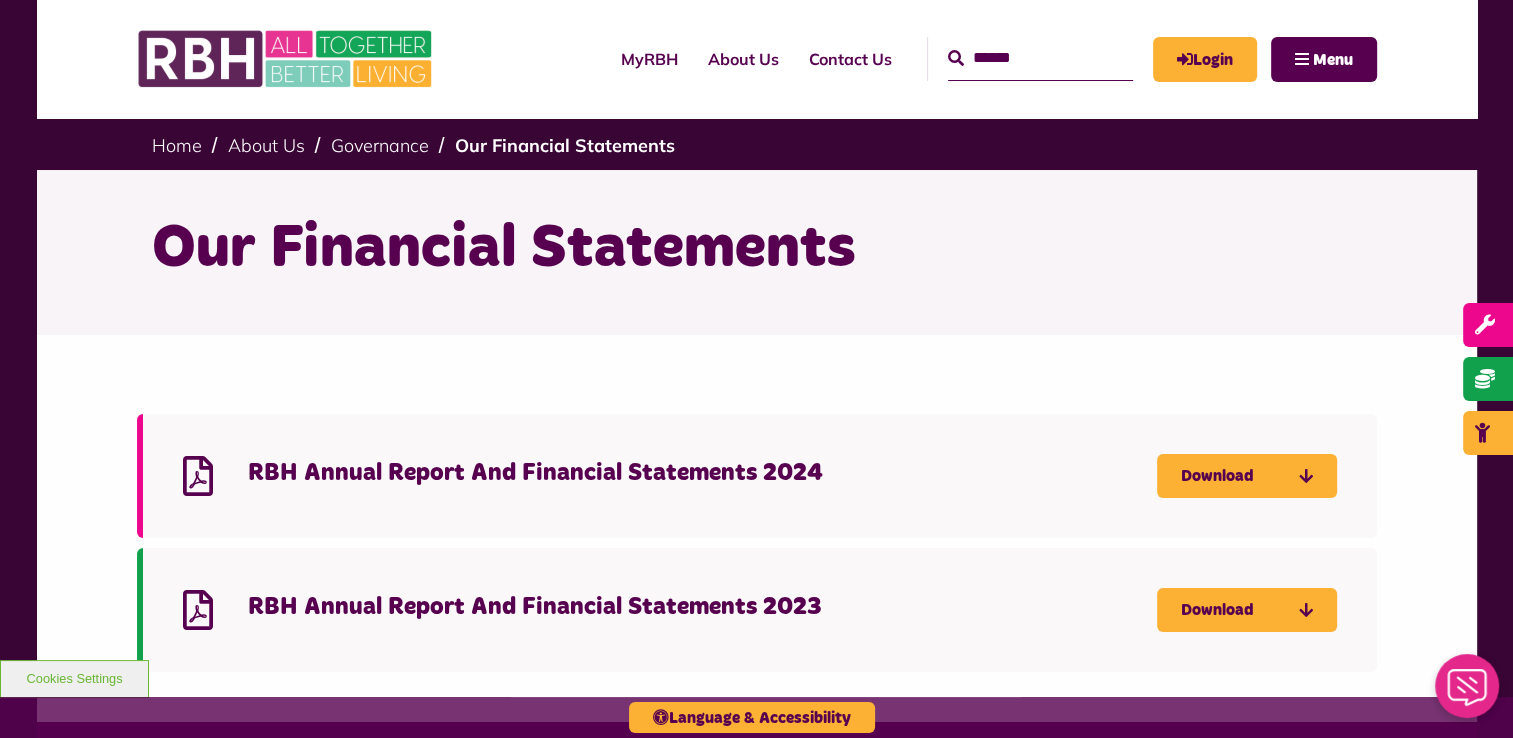 scroll, scrollTop: 0, scrollLeft: 0, axis: both 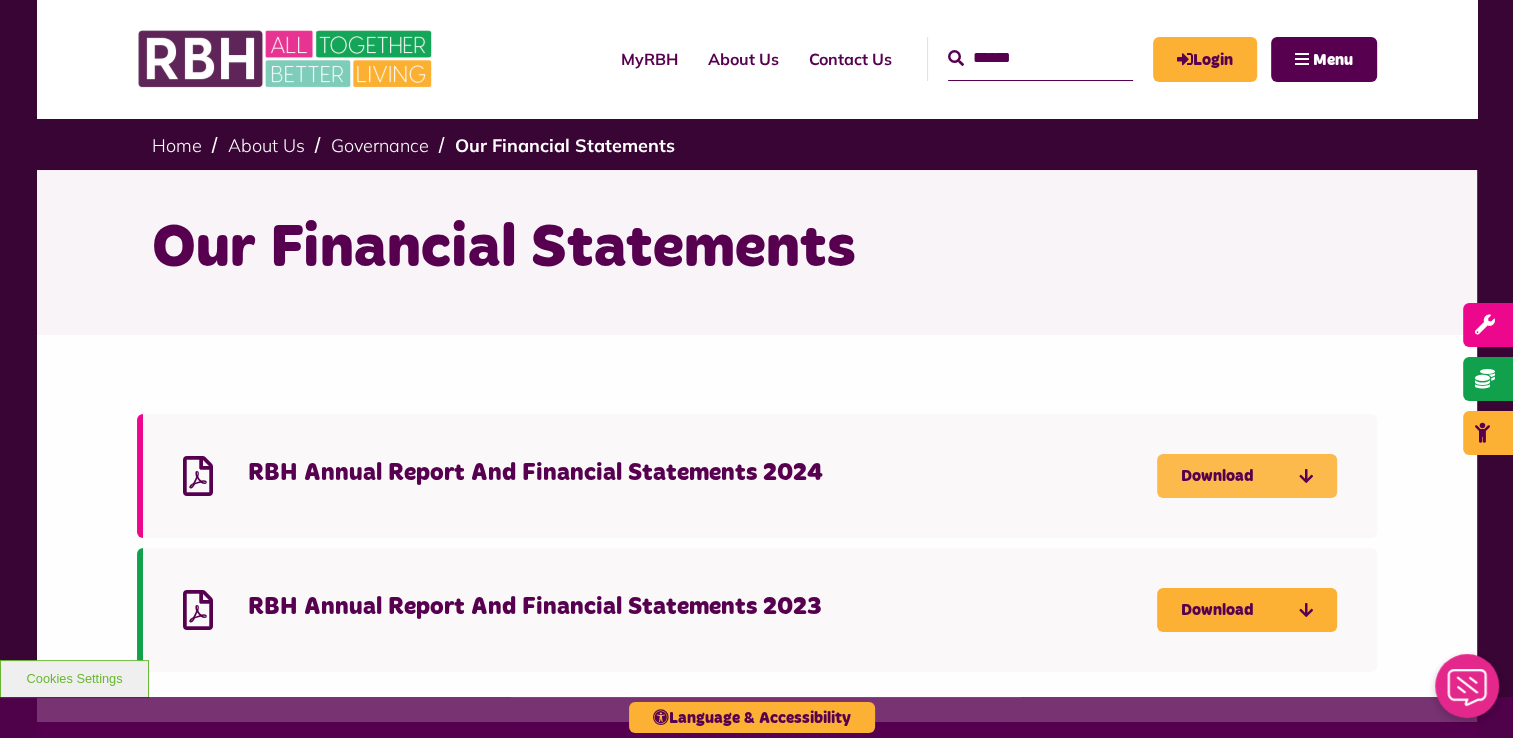 click on "Download" at bounding box center (1247, 476) 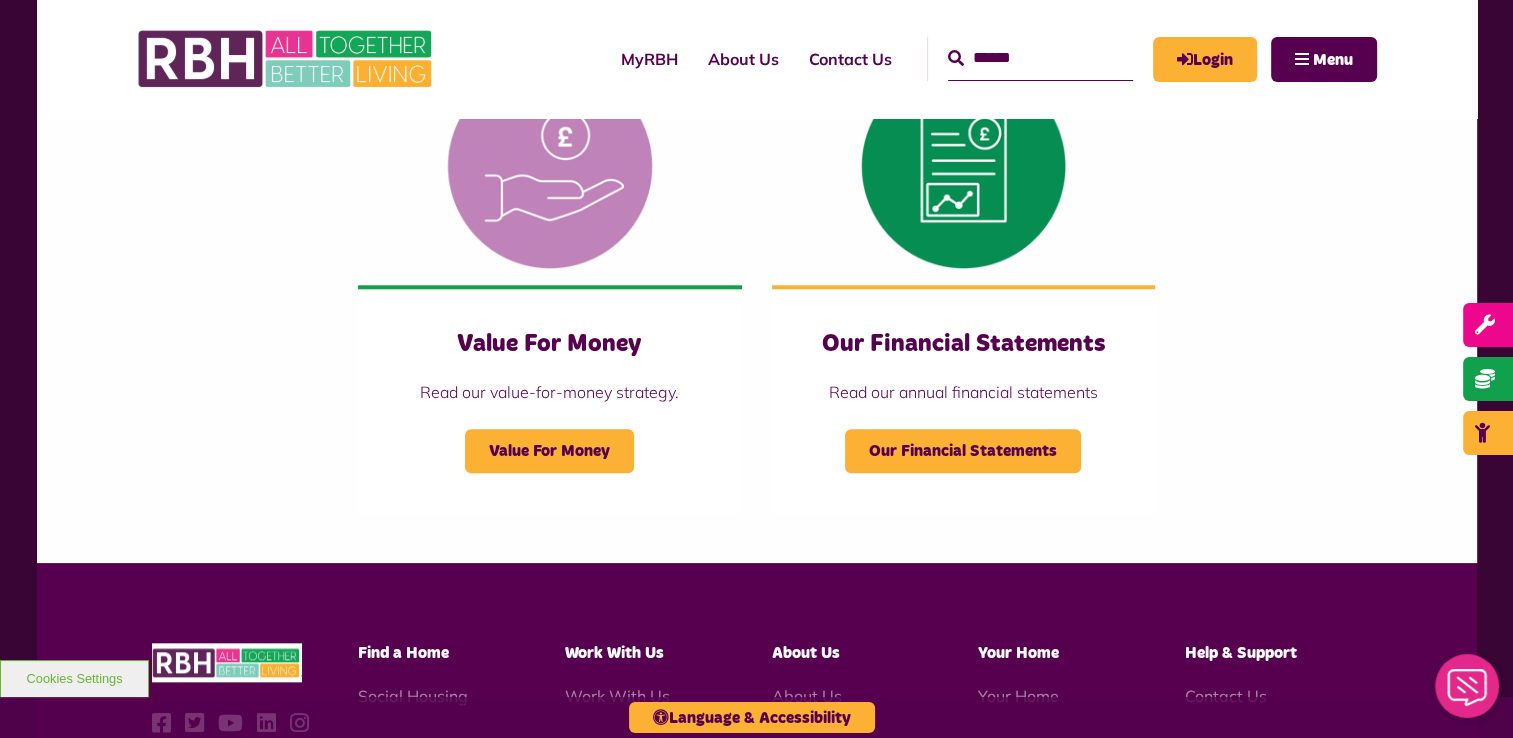 scroll, scrollTop: 0, scrollLeft: 0, axis: both 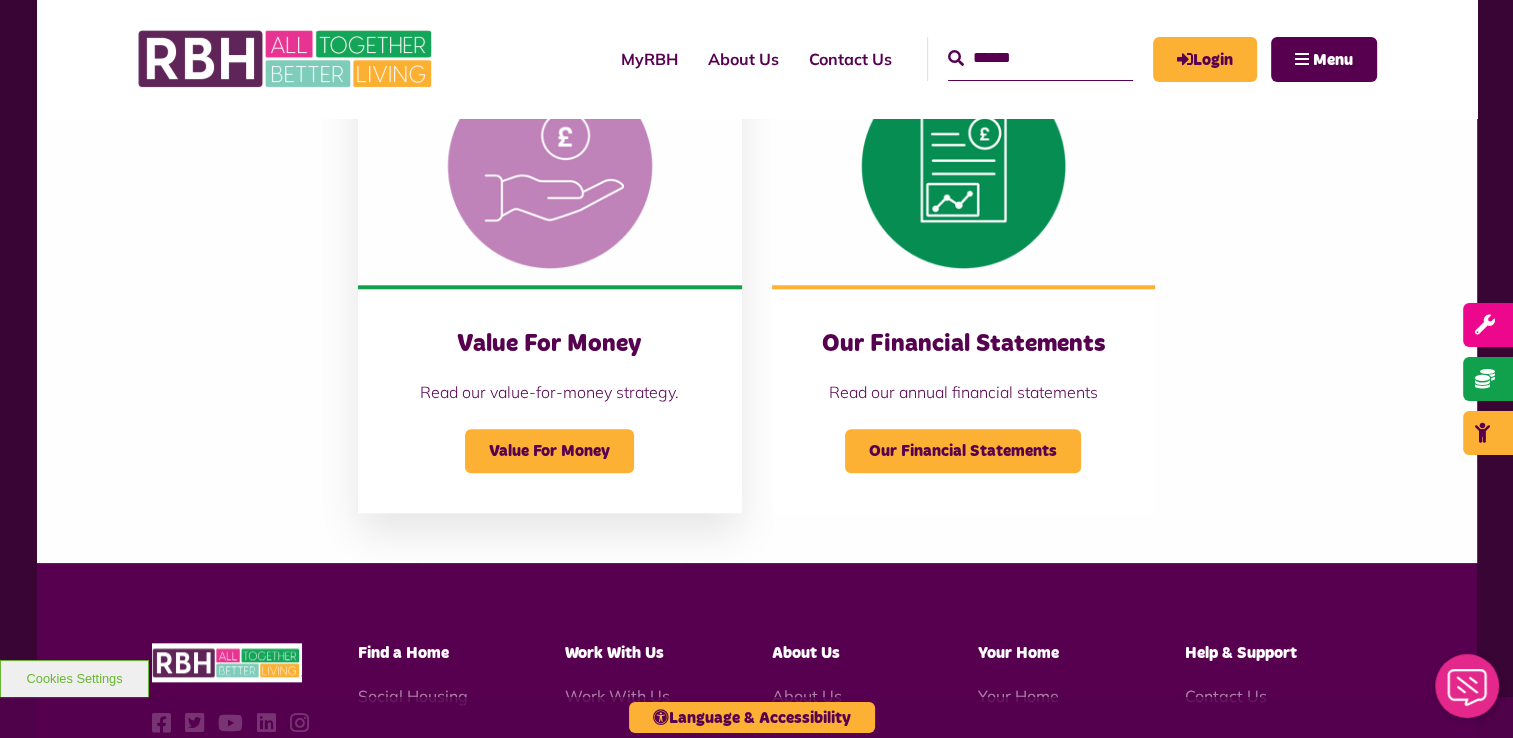 click on "Value For Money" at bounding box center (549, 438) 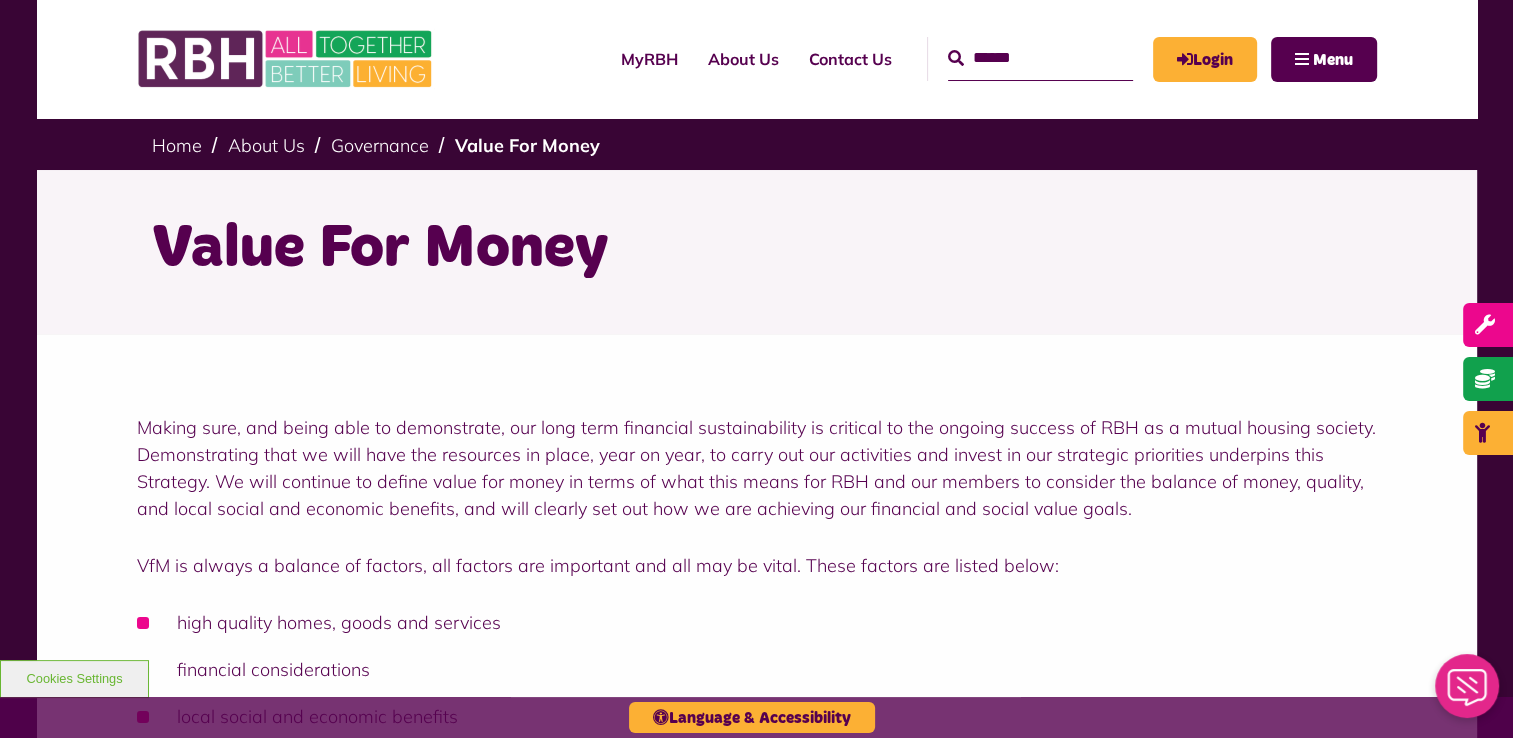 scroll, scrollTop: 0, scrollLeft: 0, axis: both 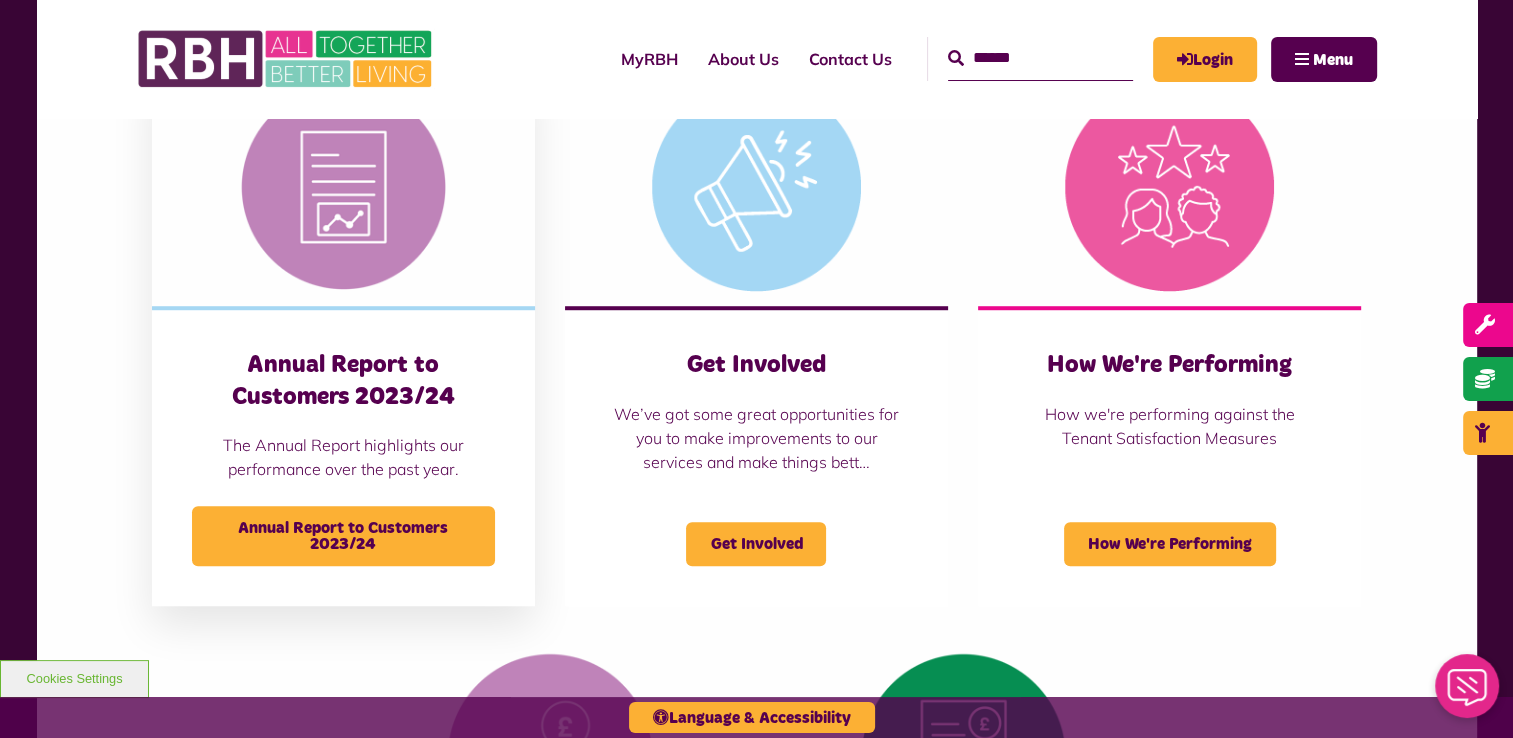 click at bounding box center [343, 214] 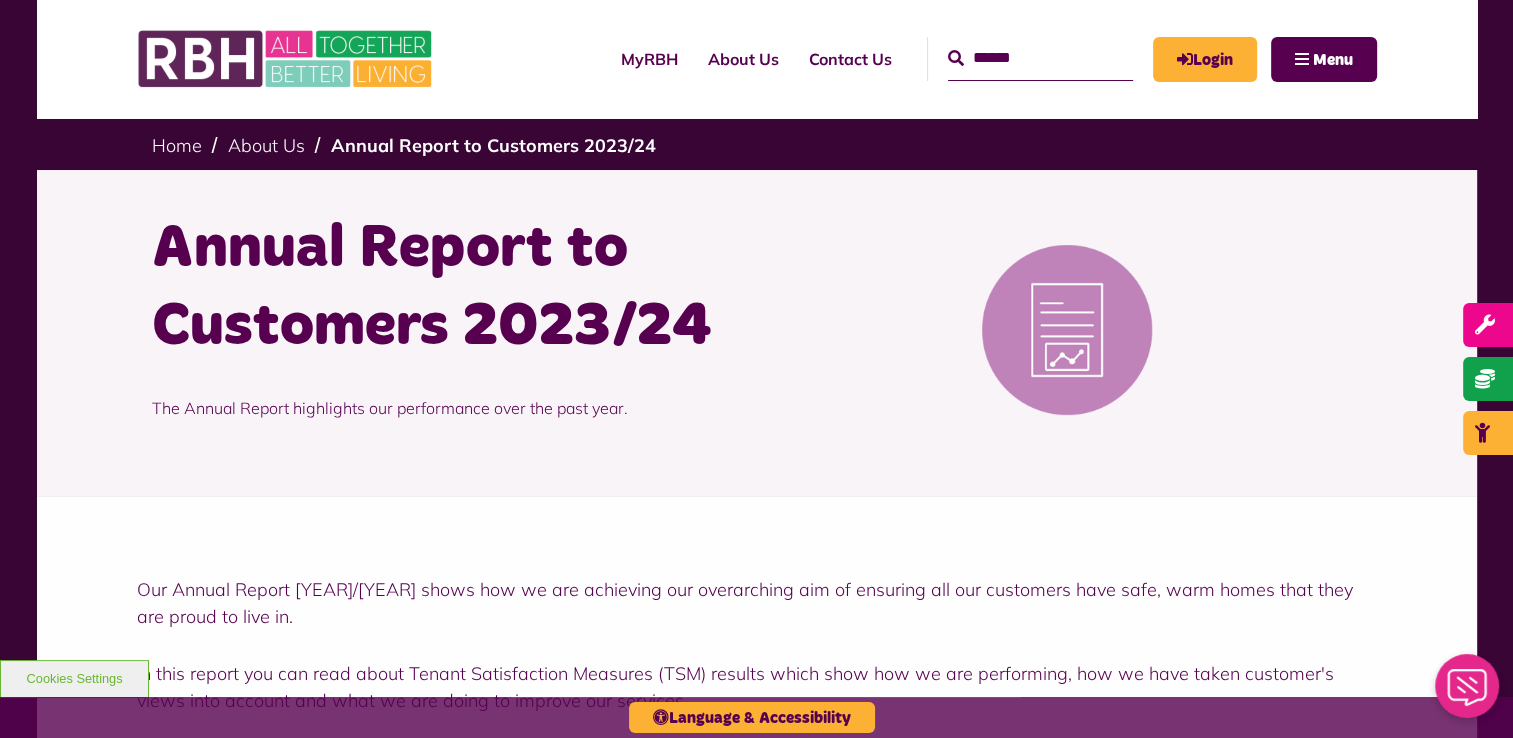 scroll, scrollTop: 0, scrollLeft: 0, axis: both 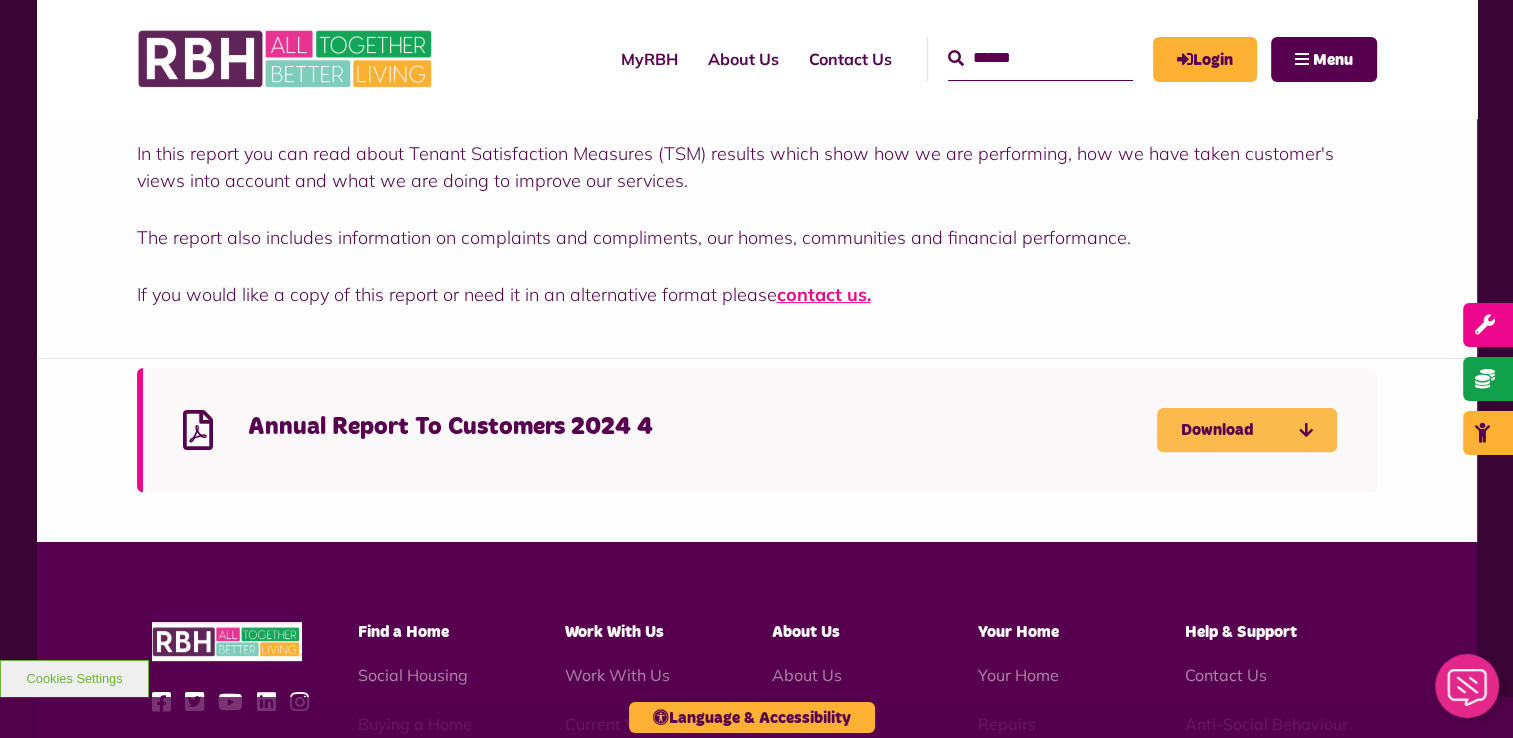 click on "Download" at bounding box center (1247, 430) 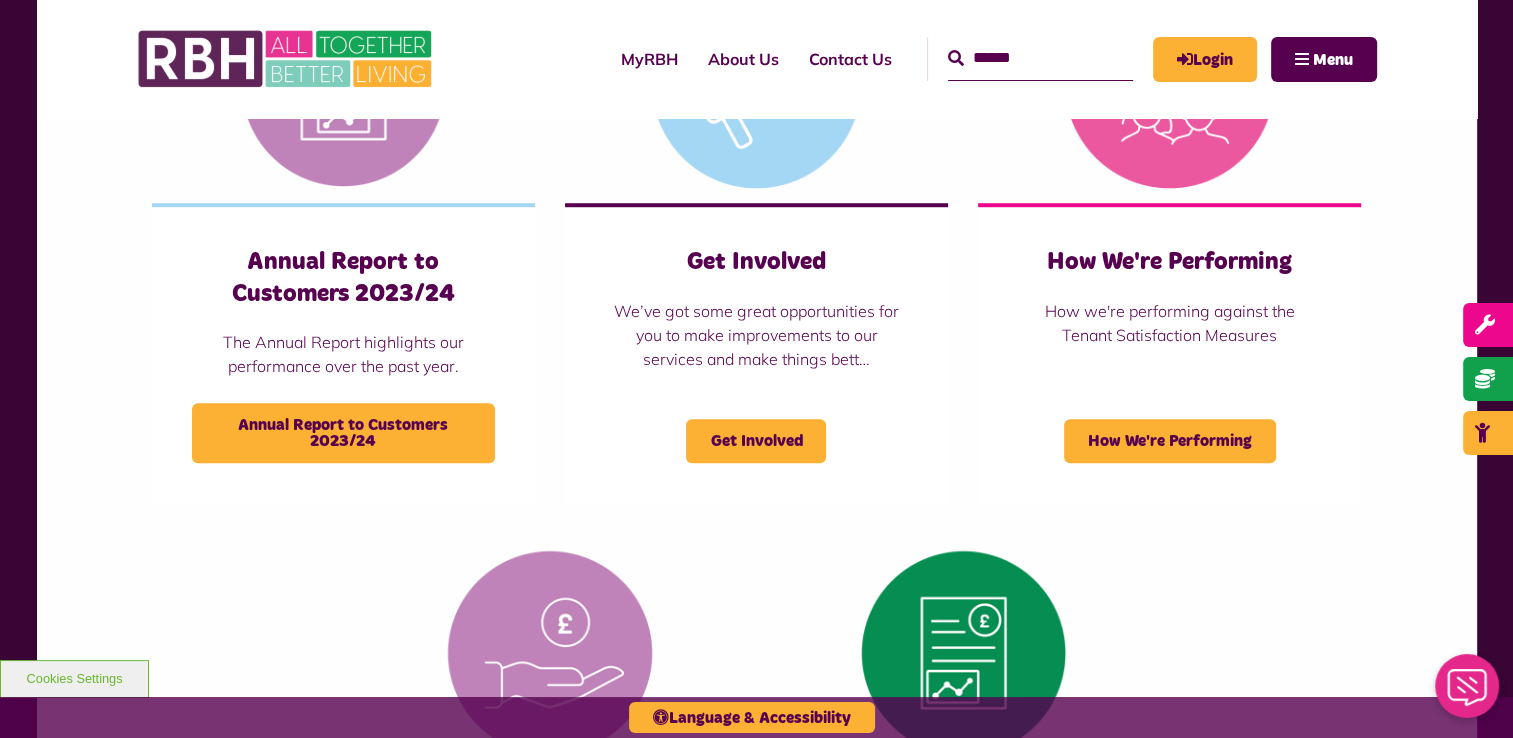 scroll, scrollTop: 0, scrollLeft: 0, axis: both 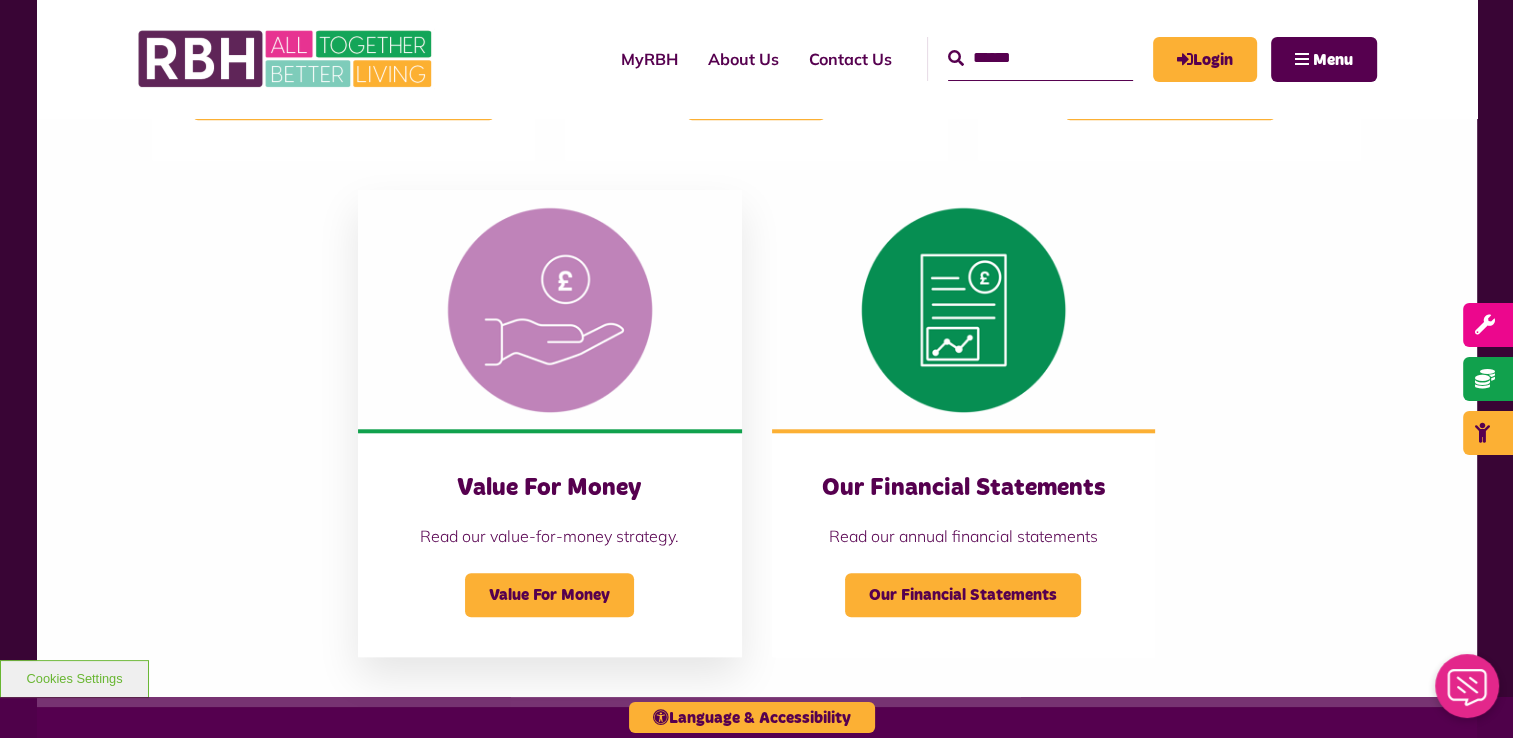 click at bounding box center (549, 310) 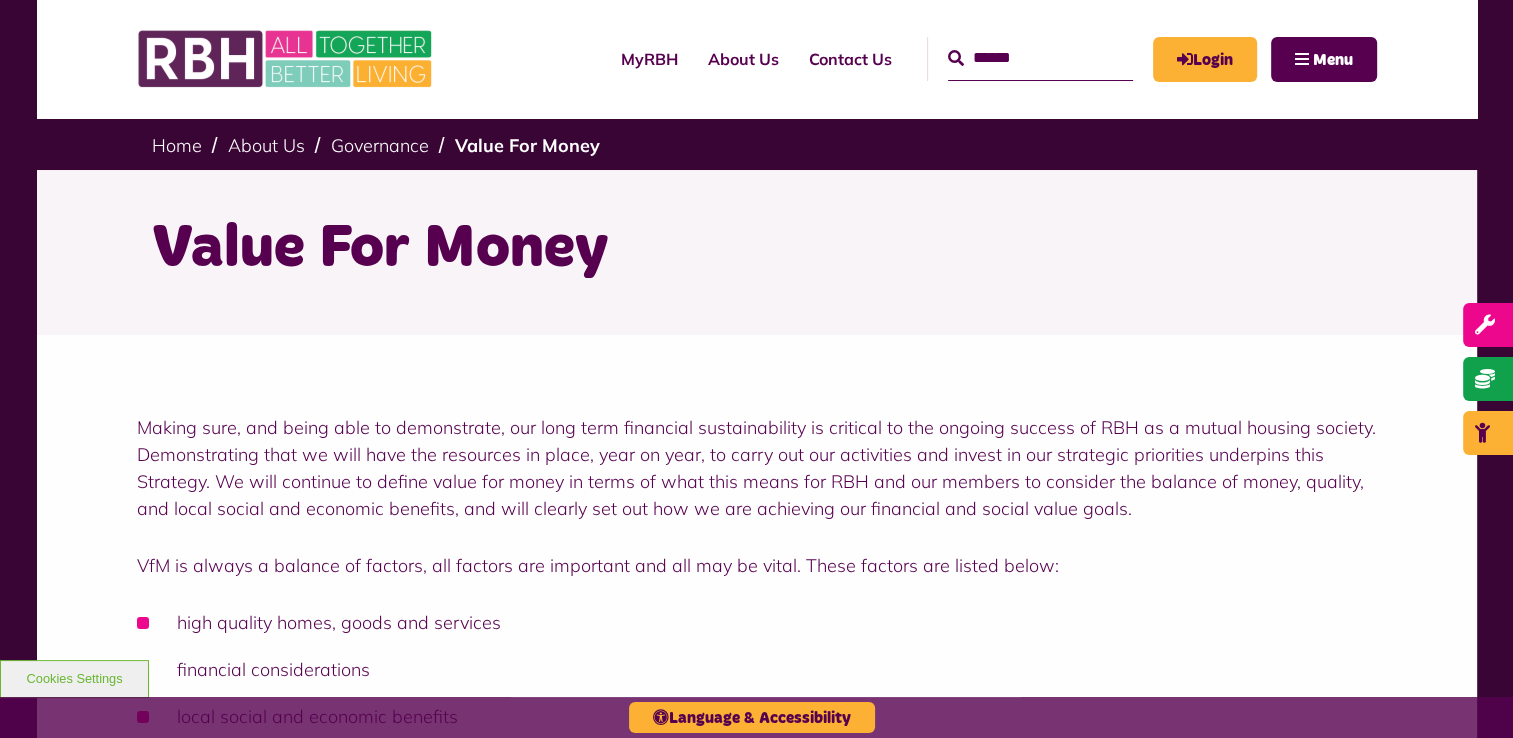 scroll, scrollTop: 0, scrollLeft: 0, axis: both 